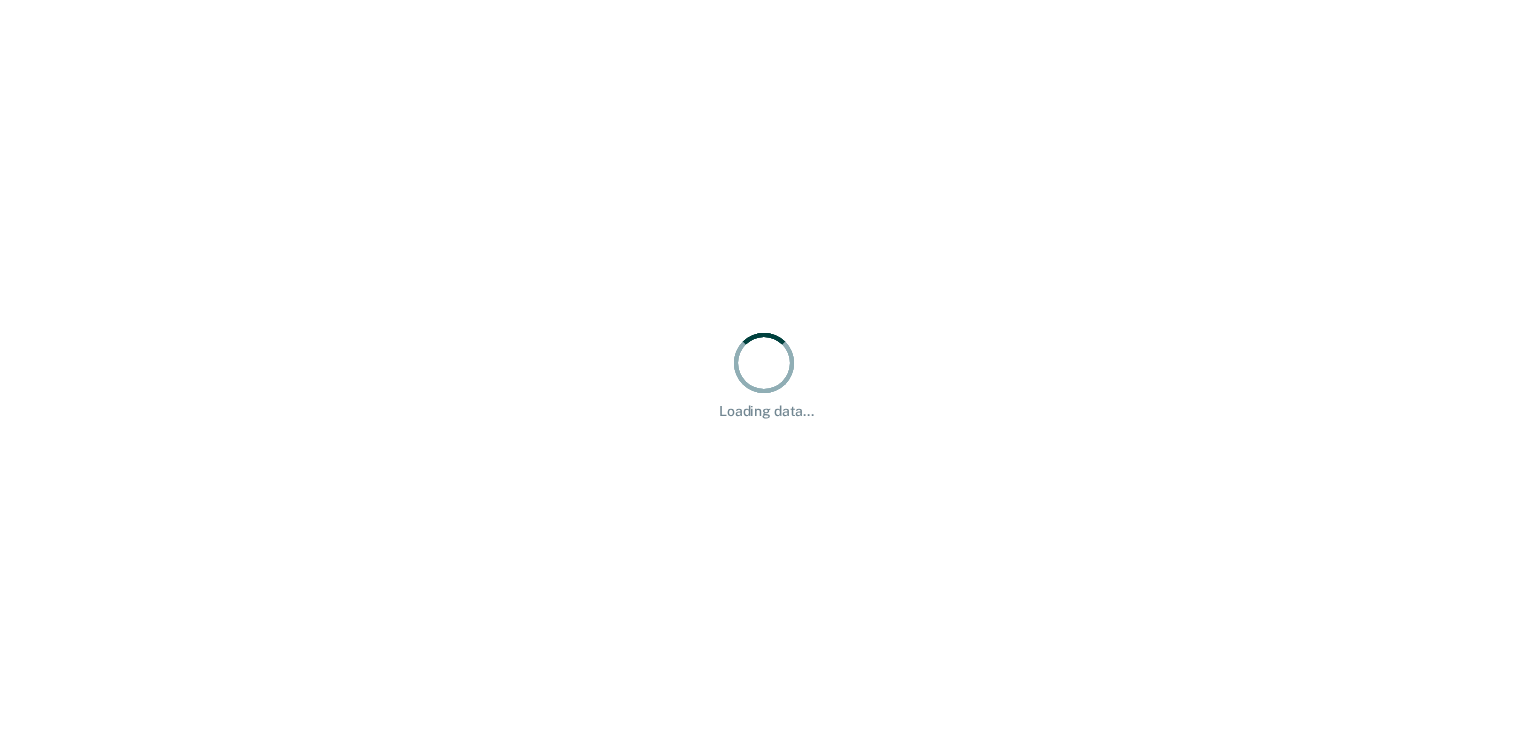scroll, scrollTop: 0, scrollLeft: 0, axis: both 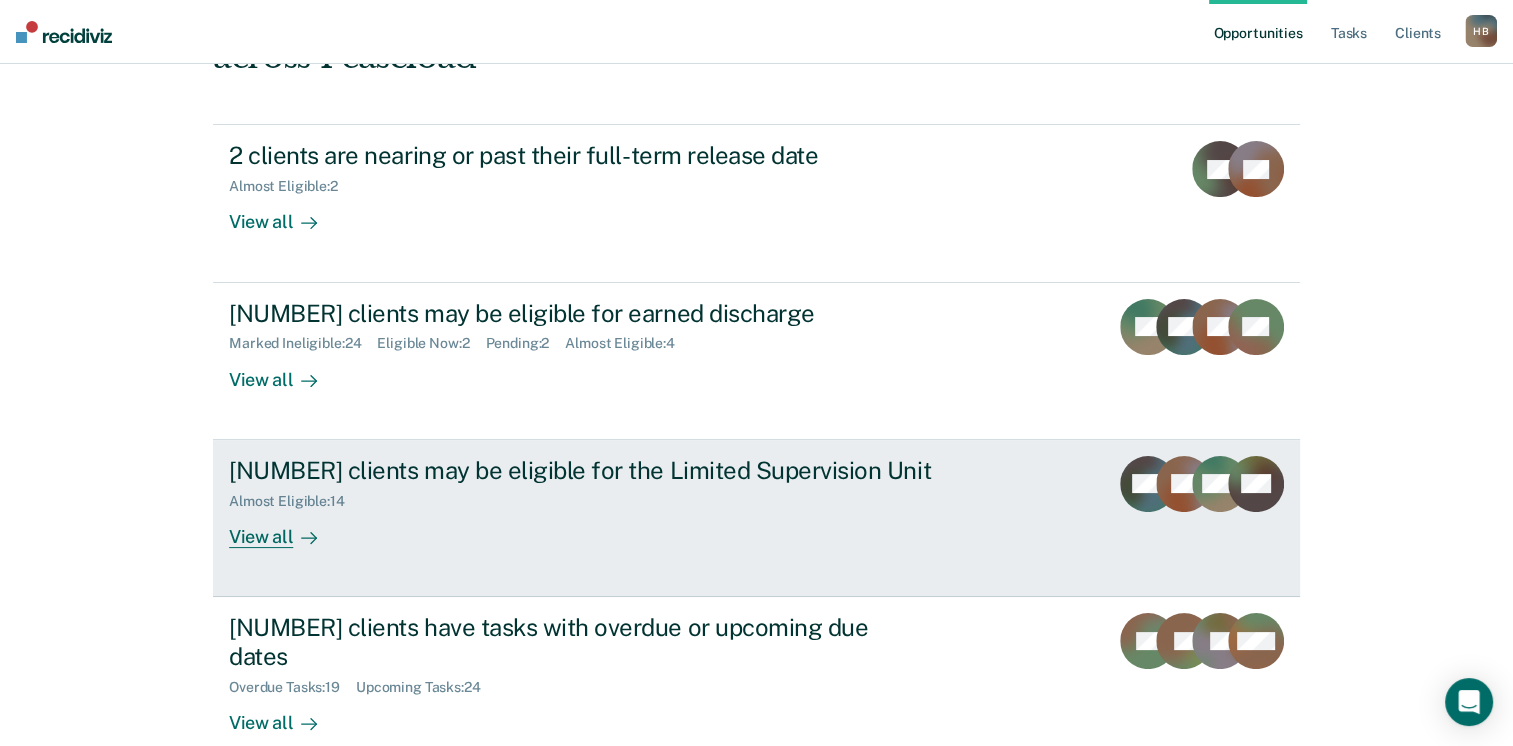 click on "Almost Eligible : [NUMBER]" at bounding box center [295, 501] 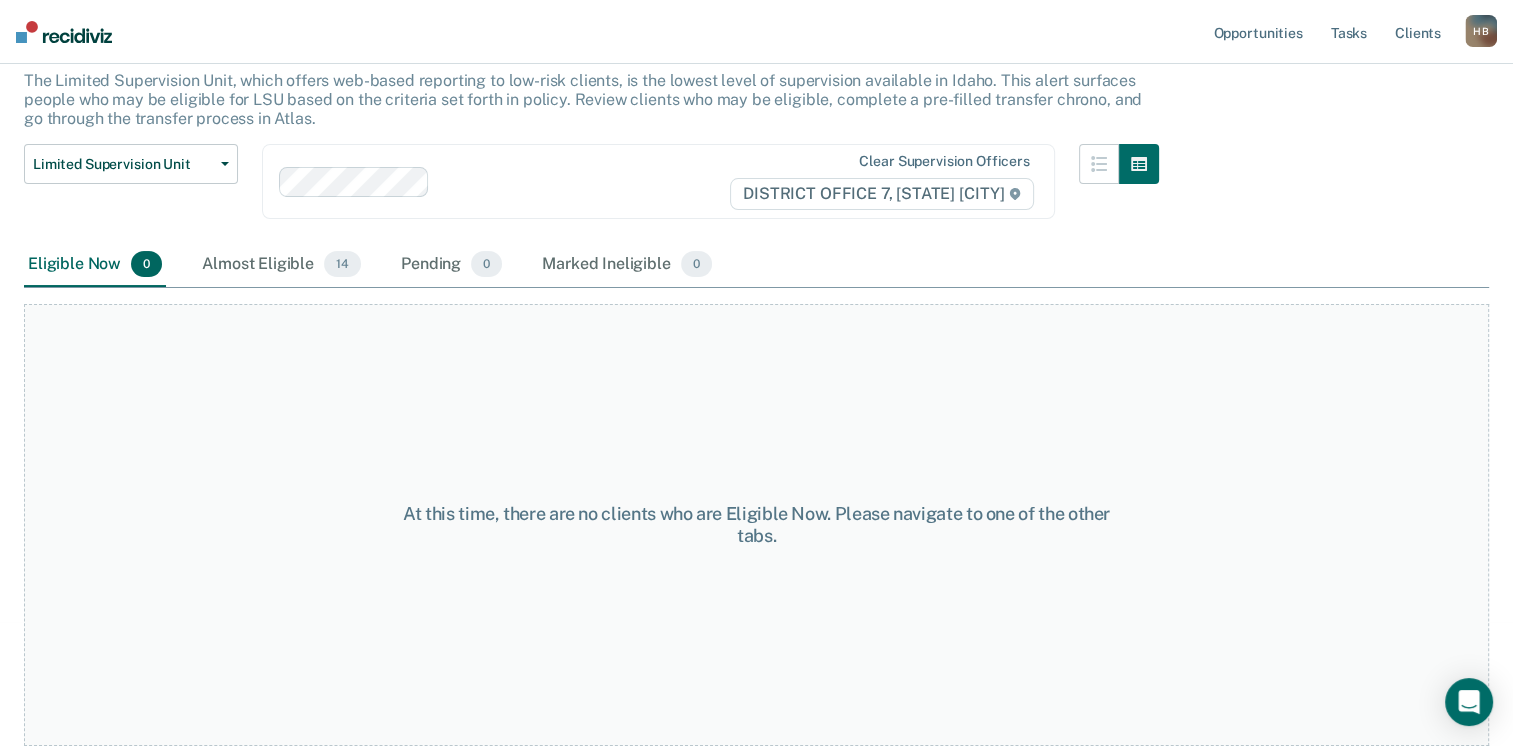 scroll, scrollTop: 0, scrollLeft: 0, axis: both 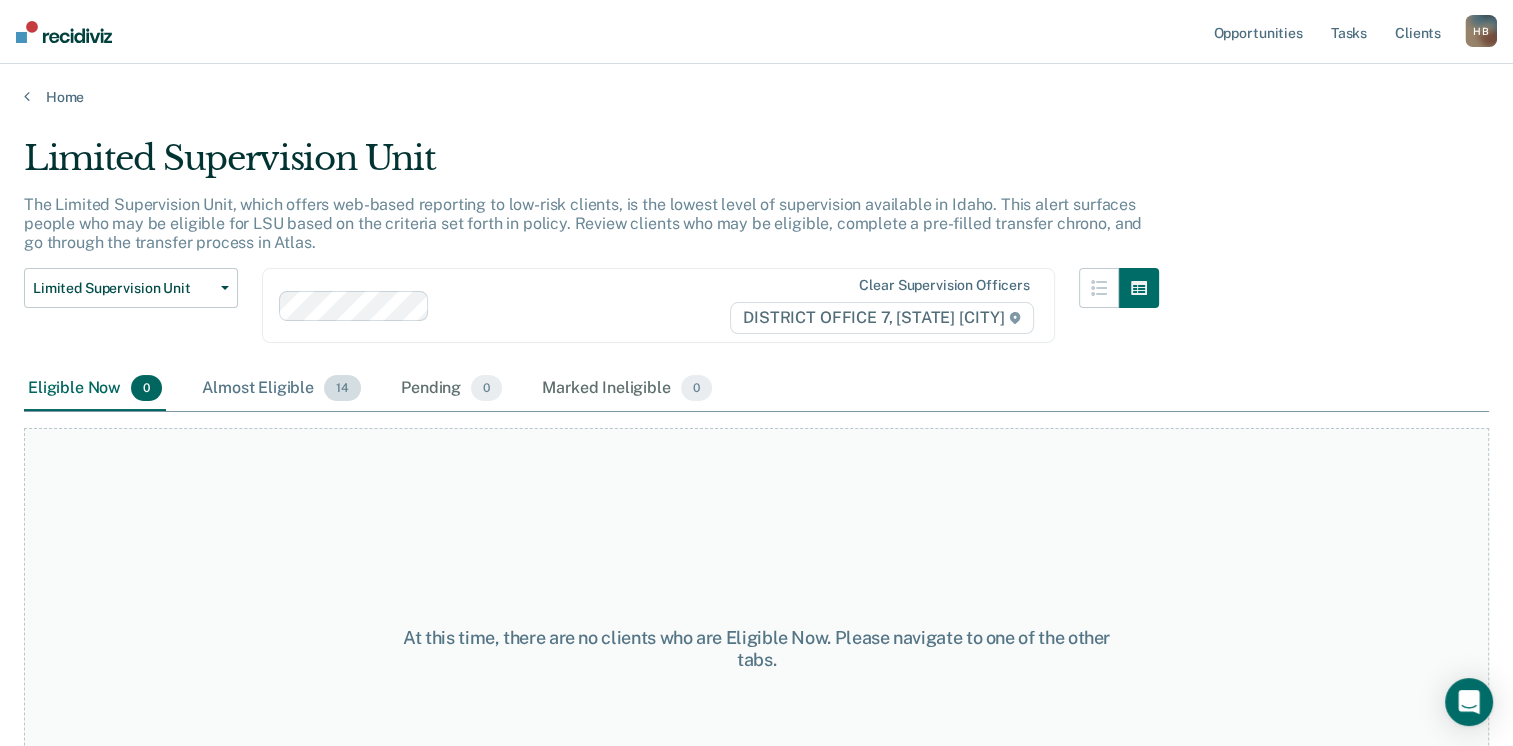 click on "Almost Eligible [NUMBER]" at bounding box center (281, 389) 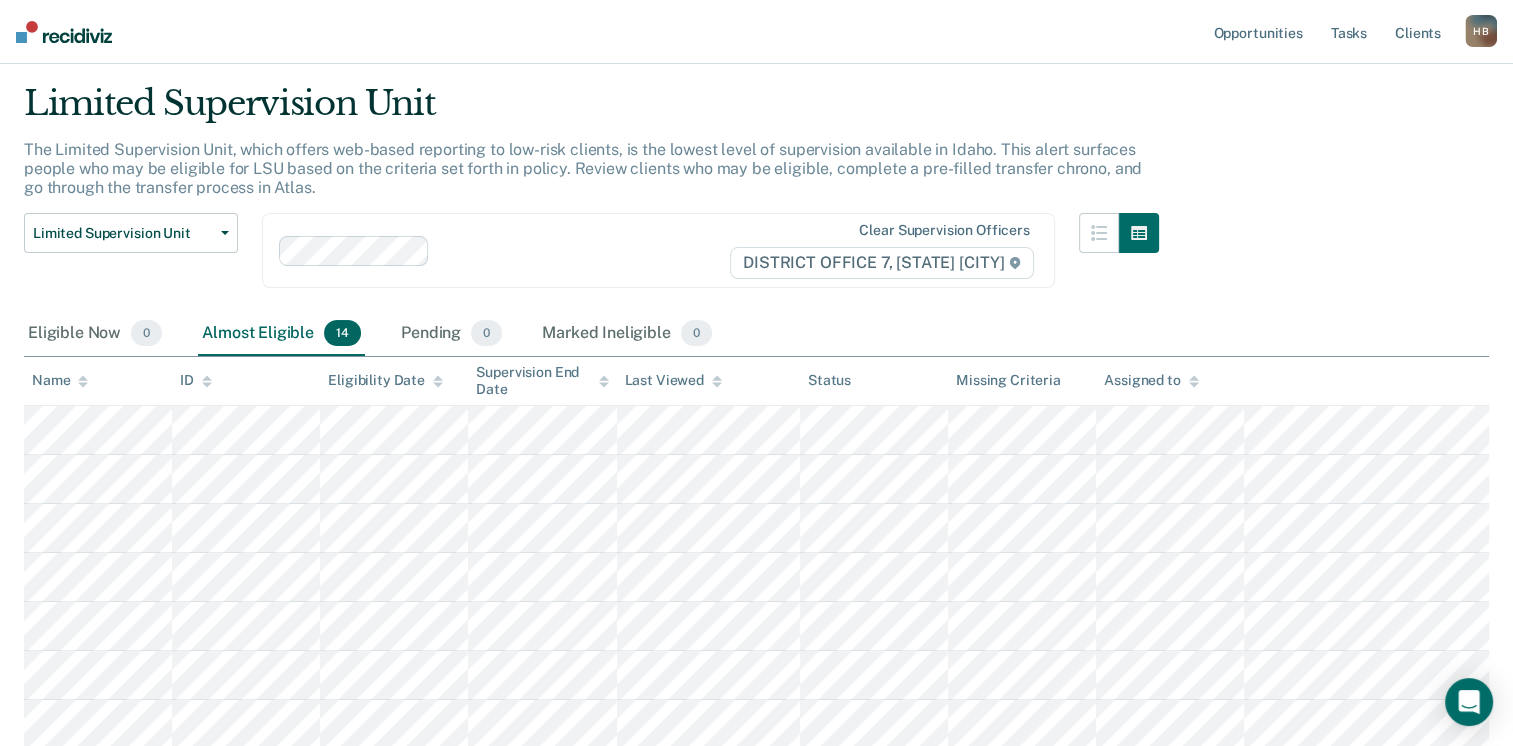 scroll, scrollTop: 100, scrollLeft: 0, axis: vertical 